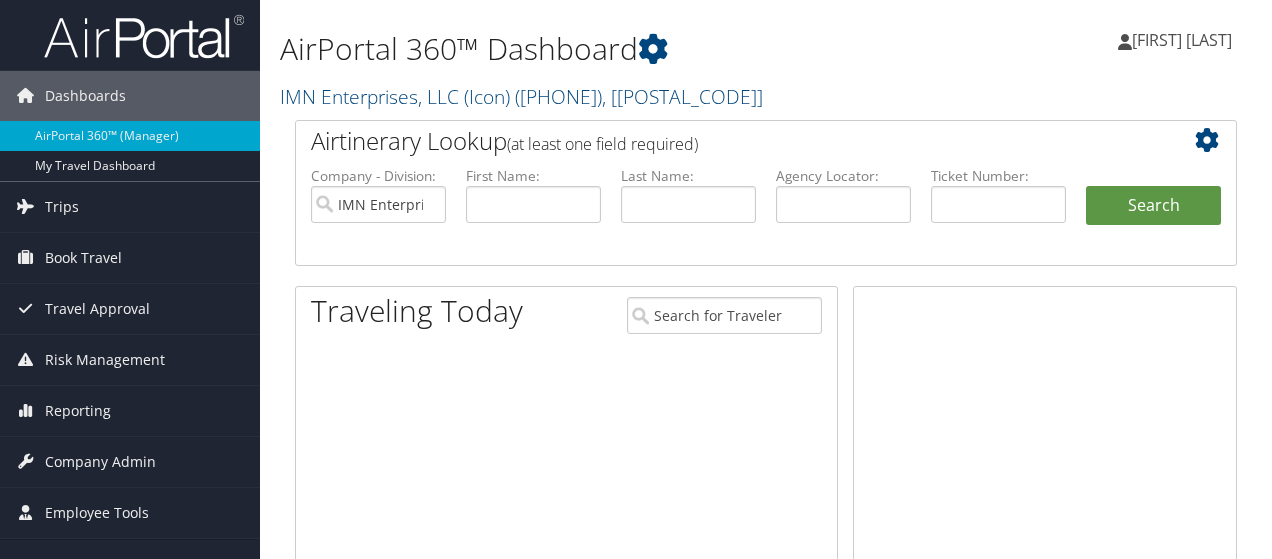 scroll, scrollTop: 0, scrollLeft: 0, axis: both 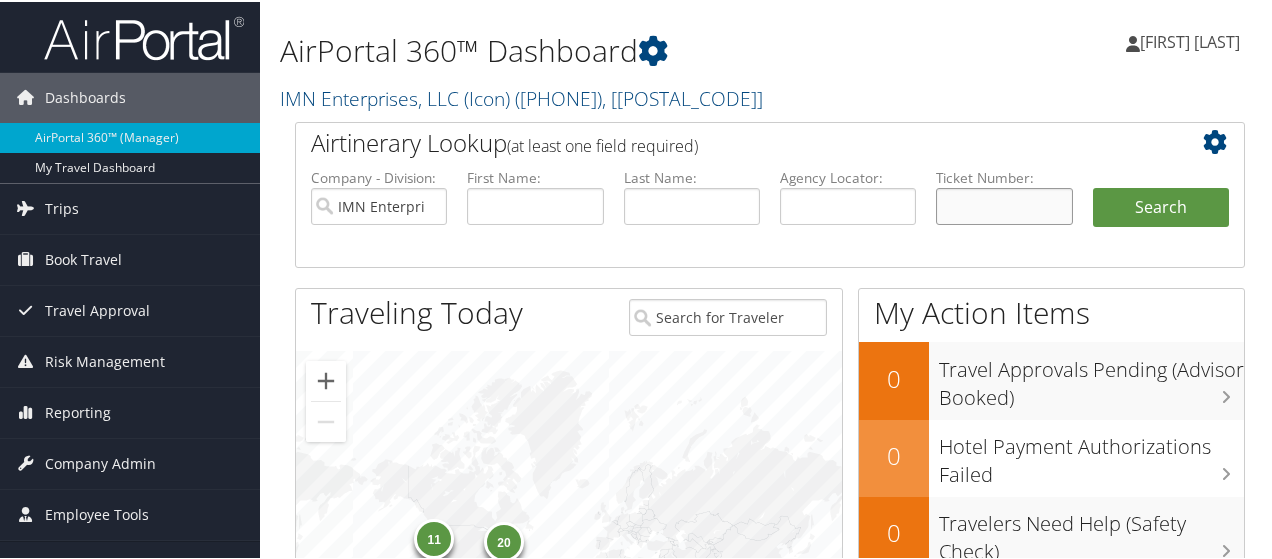 click at bounding box center (1004, 204) 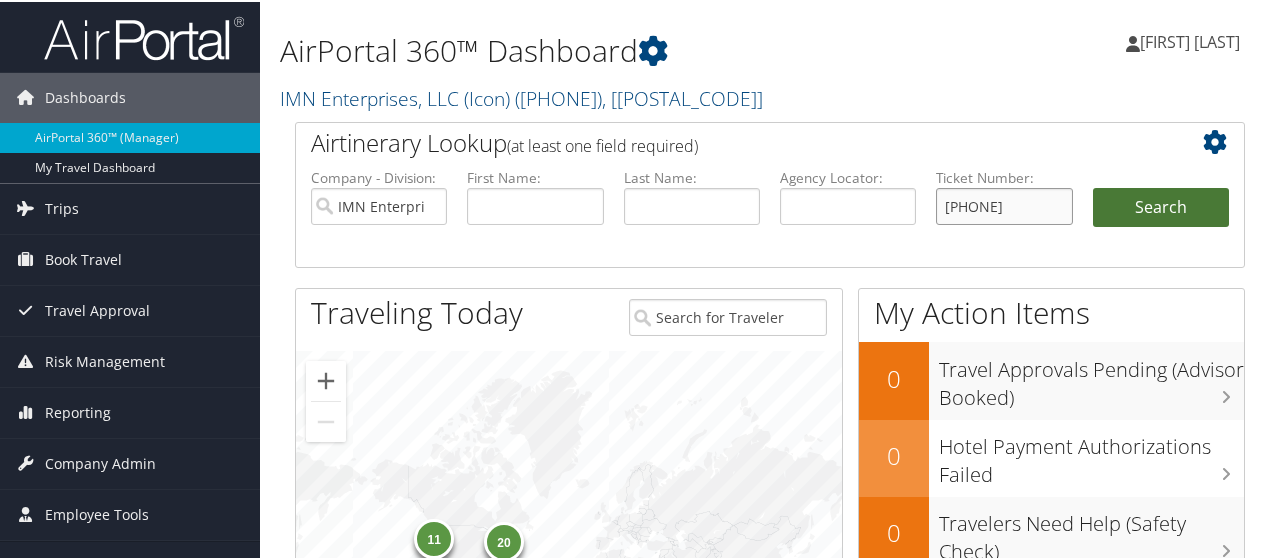 type on "[PHONE]" 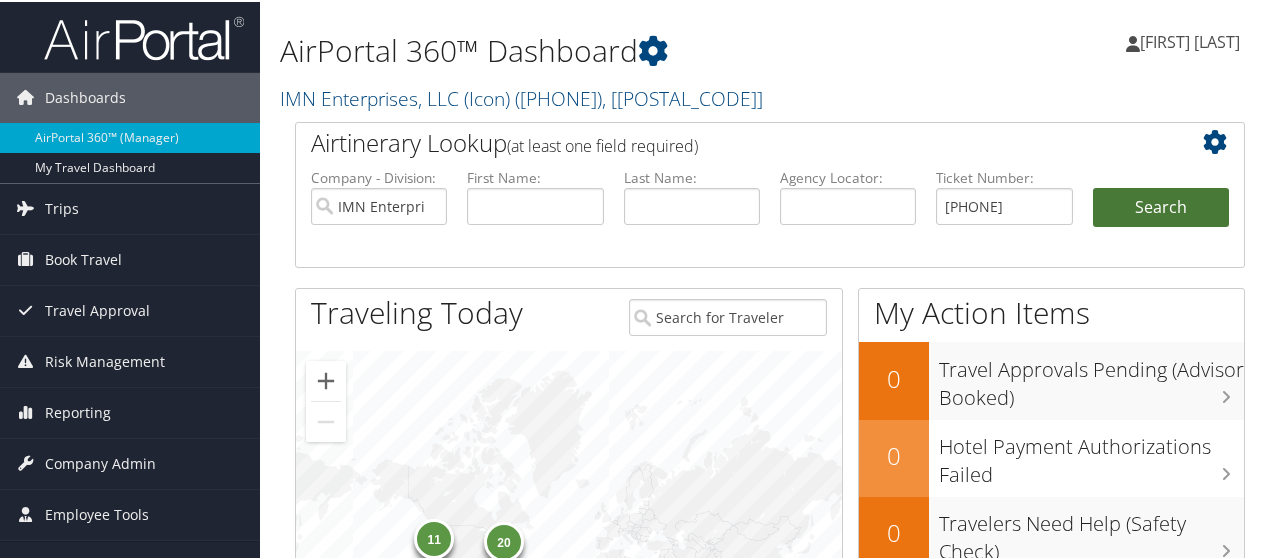 click on "Search" at bounding box center (1161, 206) 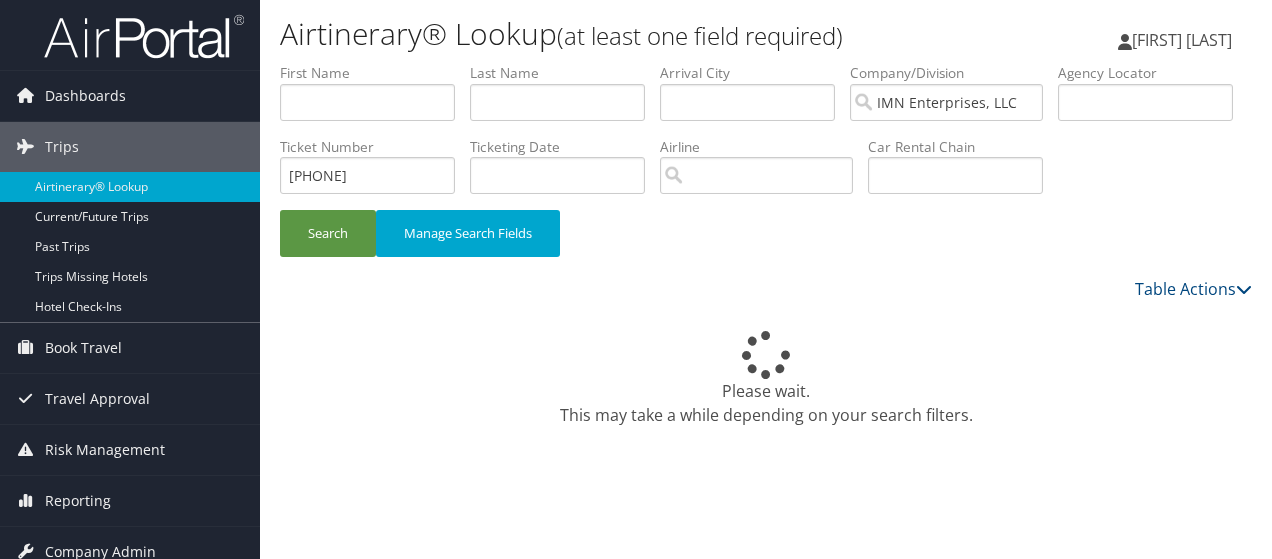 scroll, scrollTop: 58, scrollLeft: 0, axis: vertical 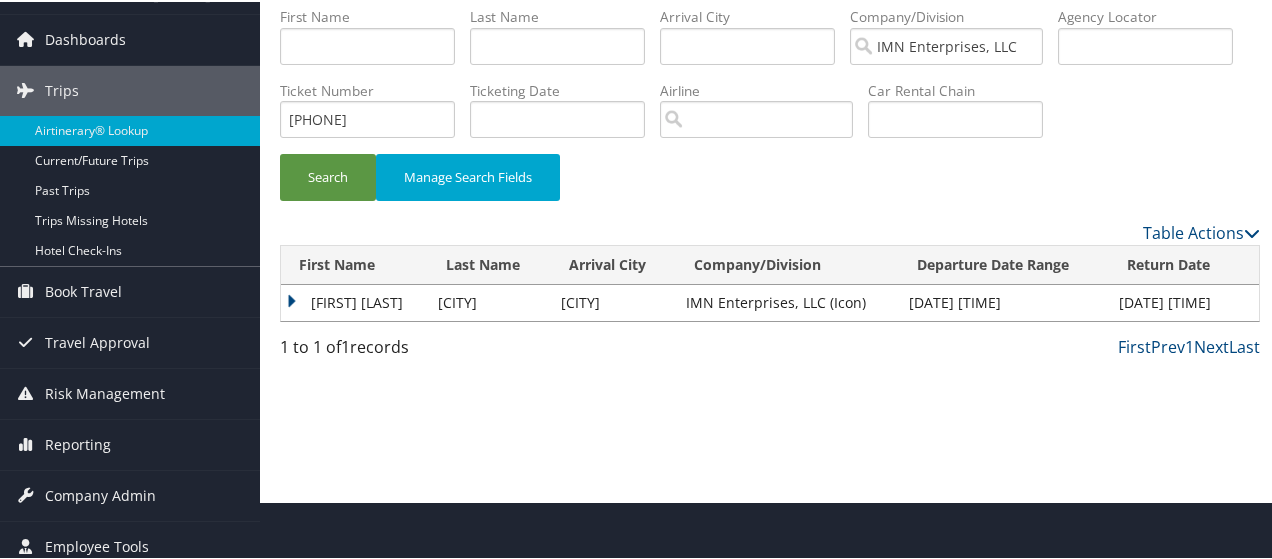 click on "[FIRST] [LAST]" at bounding box center (354, 301) 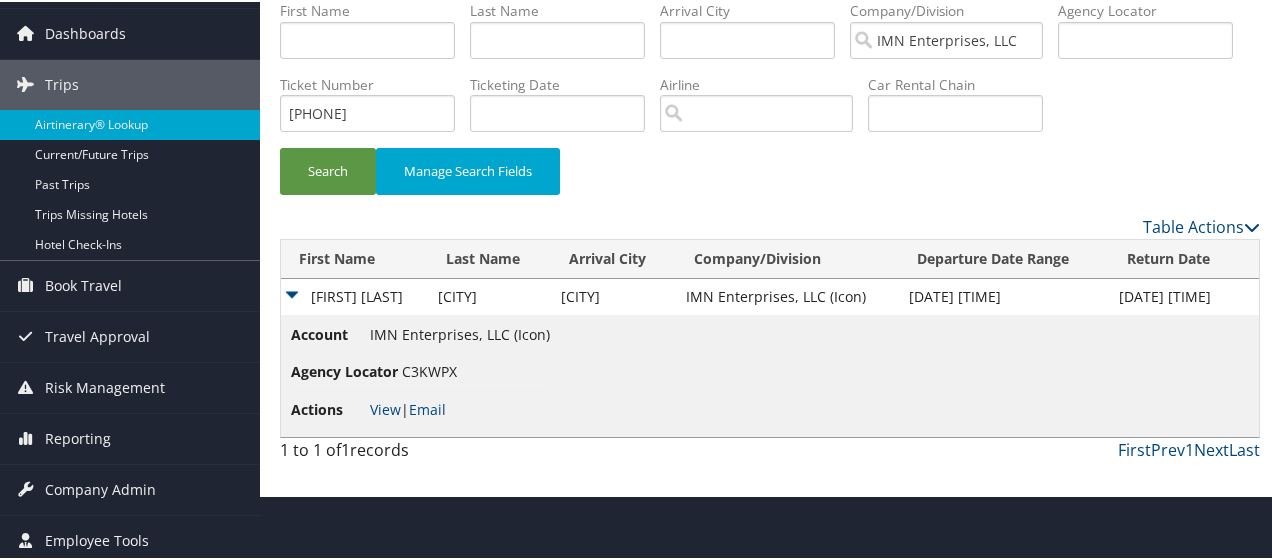 scroll, scrollTop: 66, scrollLeft: 0, axis: vertical 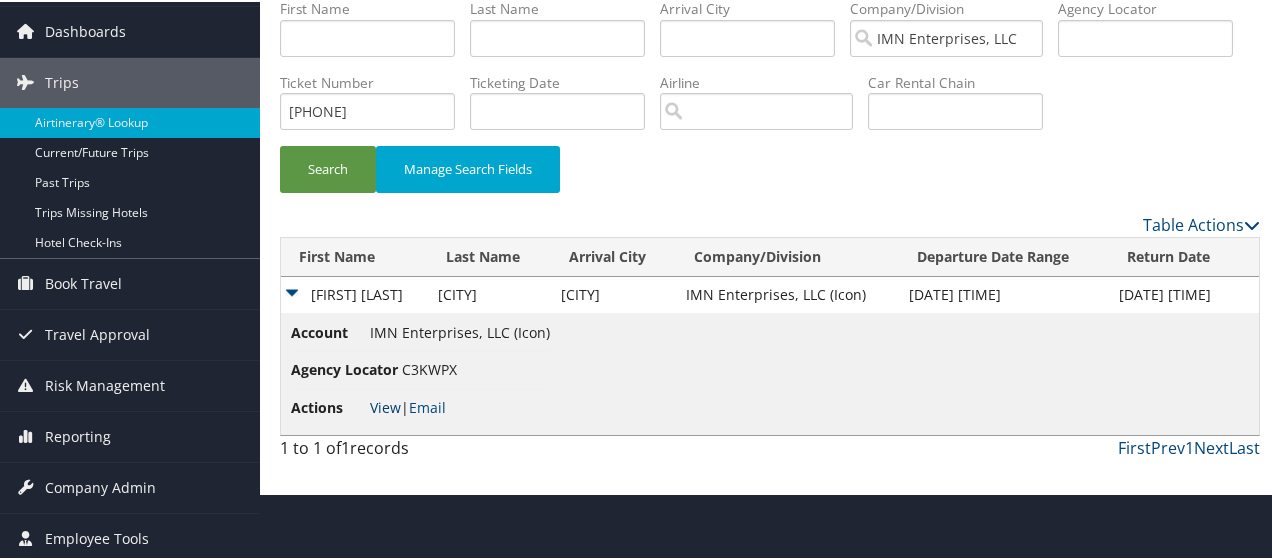 click on "View" at bounding box center [385, 405] 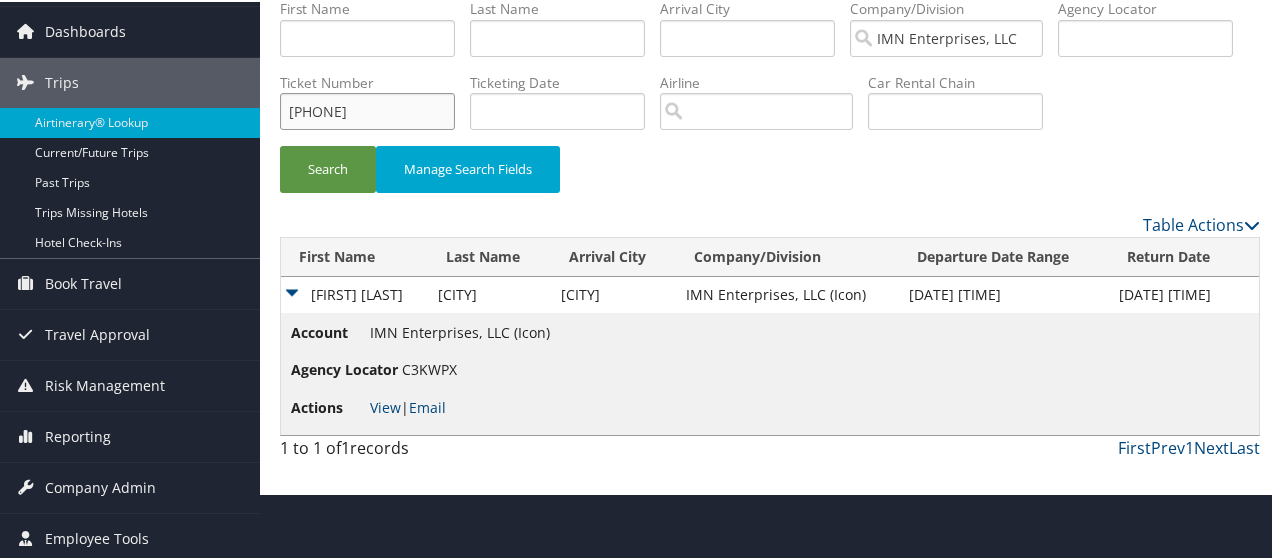 click on "[PHONE]" at bounding box center (367, 109) 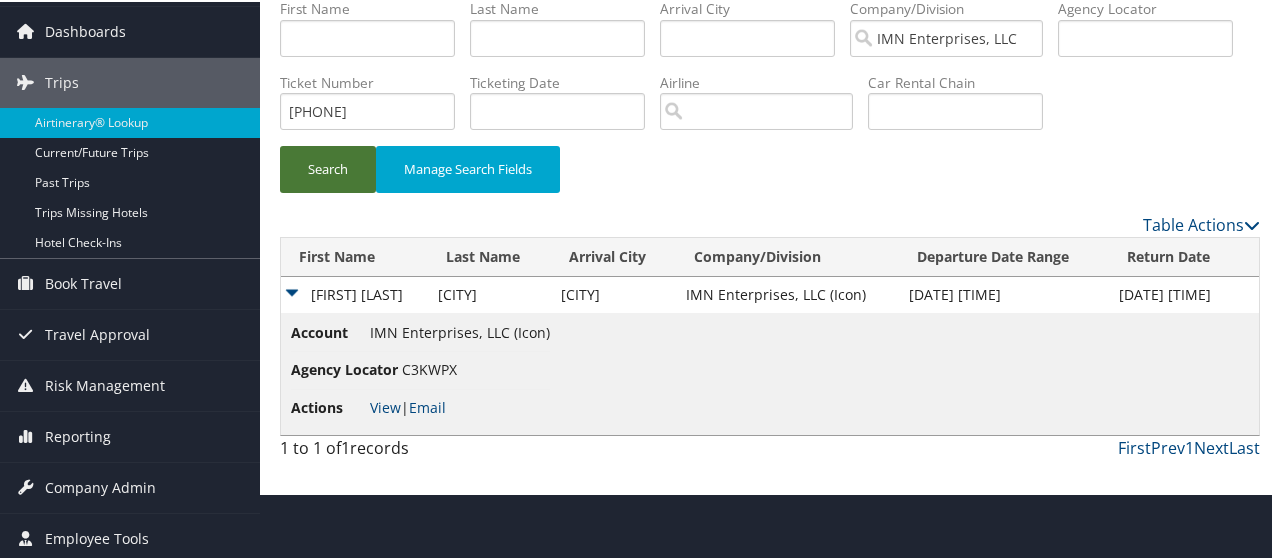 click on "Search" at bounding box center [328, 167] 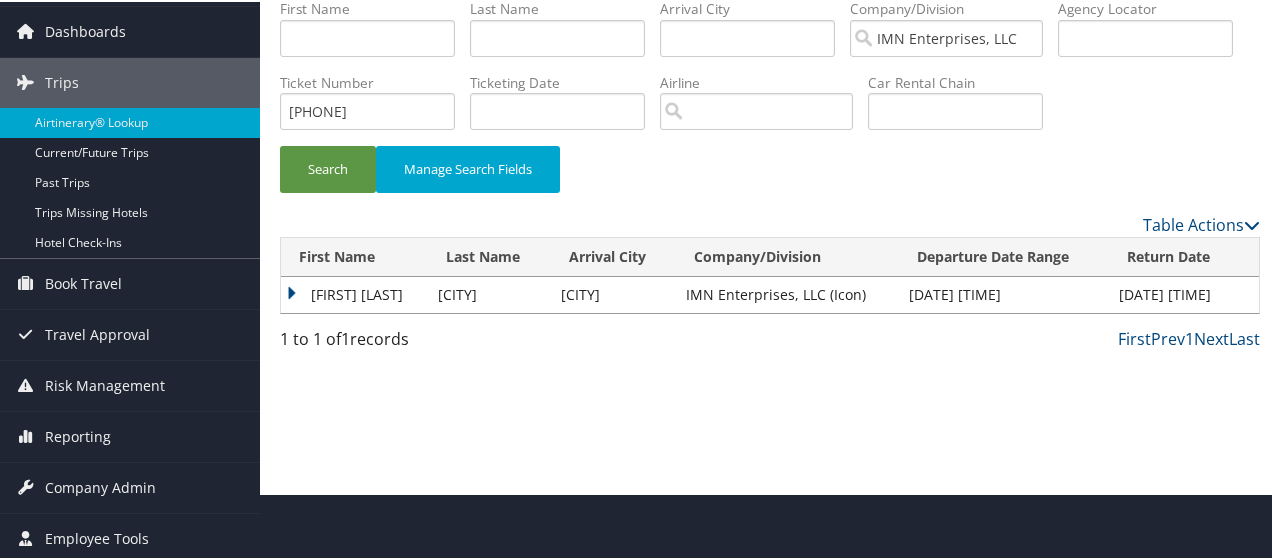 click on "Airline" at bounding box center [764, 107] 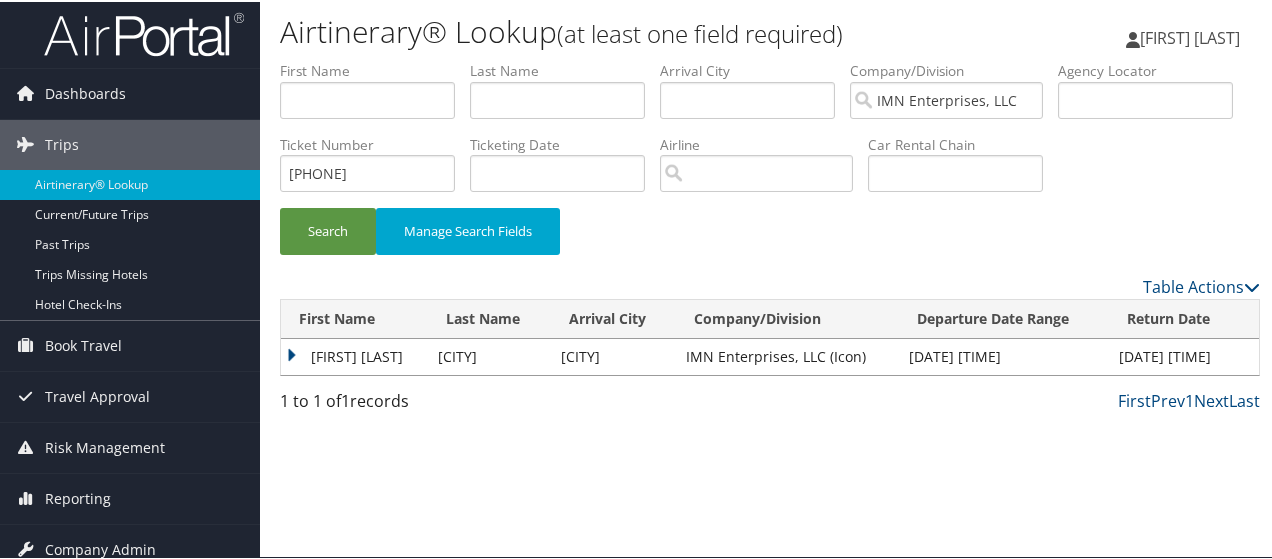 scroll, scrollTop: 0, scrollLeft: 0, axis: both 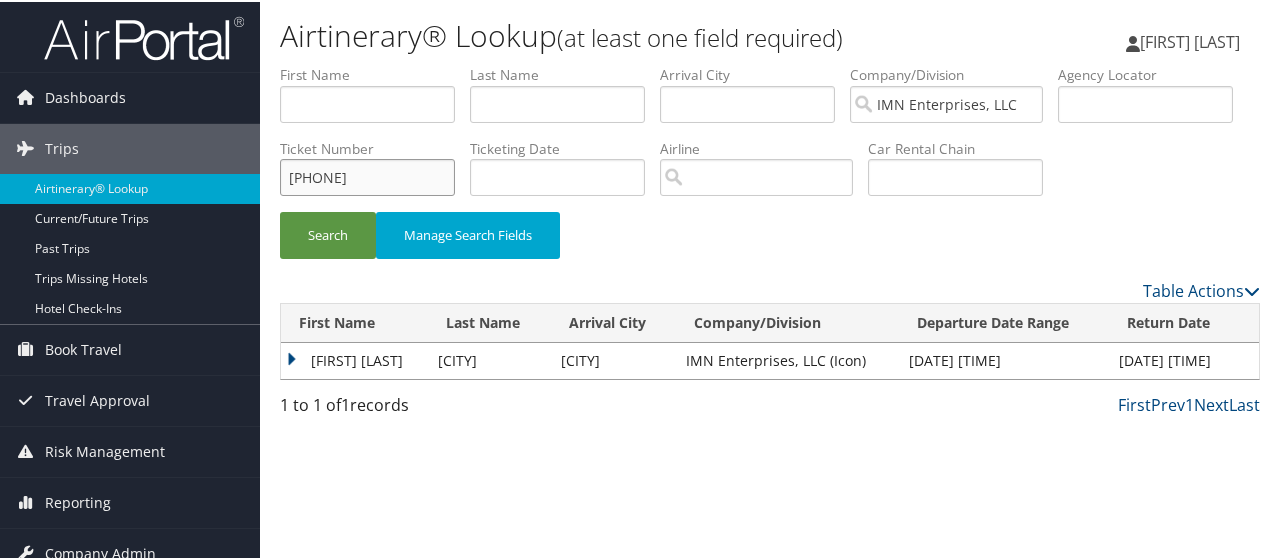 click on "[PHONE]" at bounding box center [367, 175] 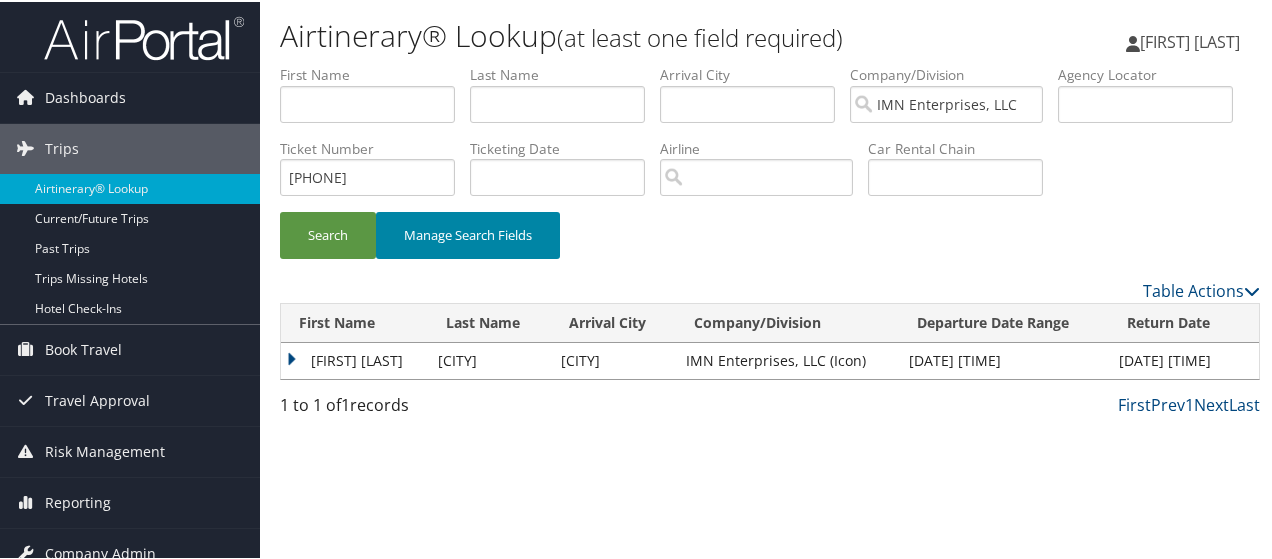 click on "Manage Search Fields" at bounding box center [468, 233] 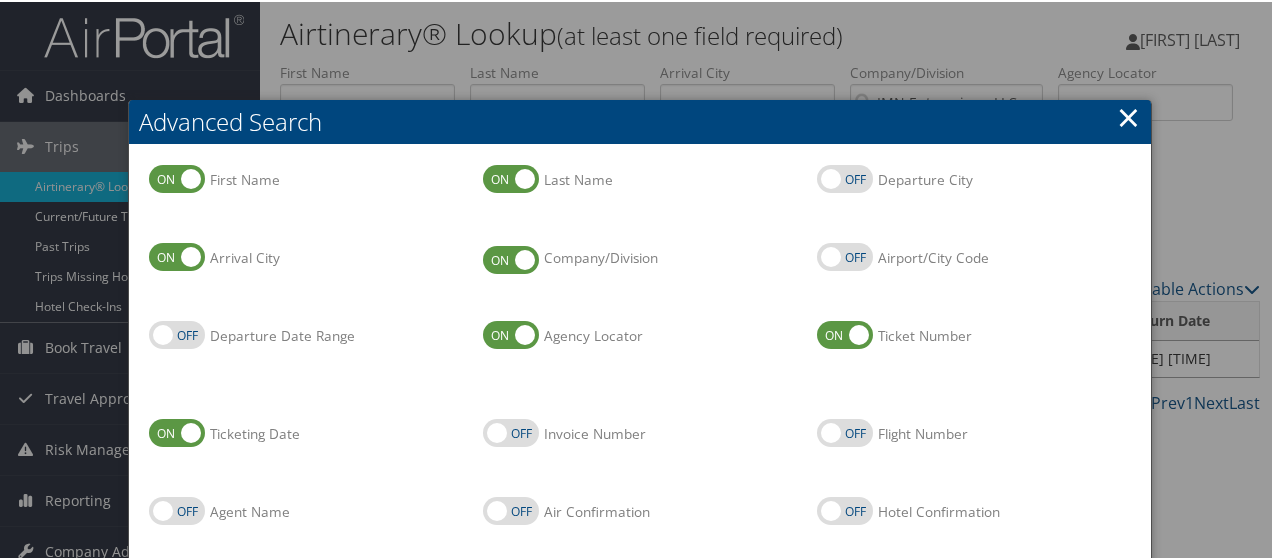scroll, scrollTop: 0, scrollLeft: 0, axis: both 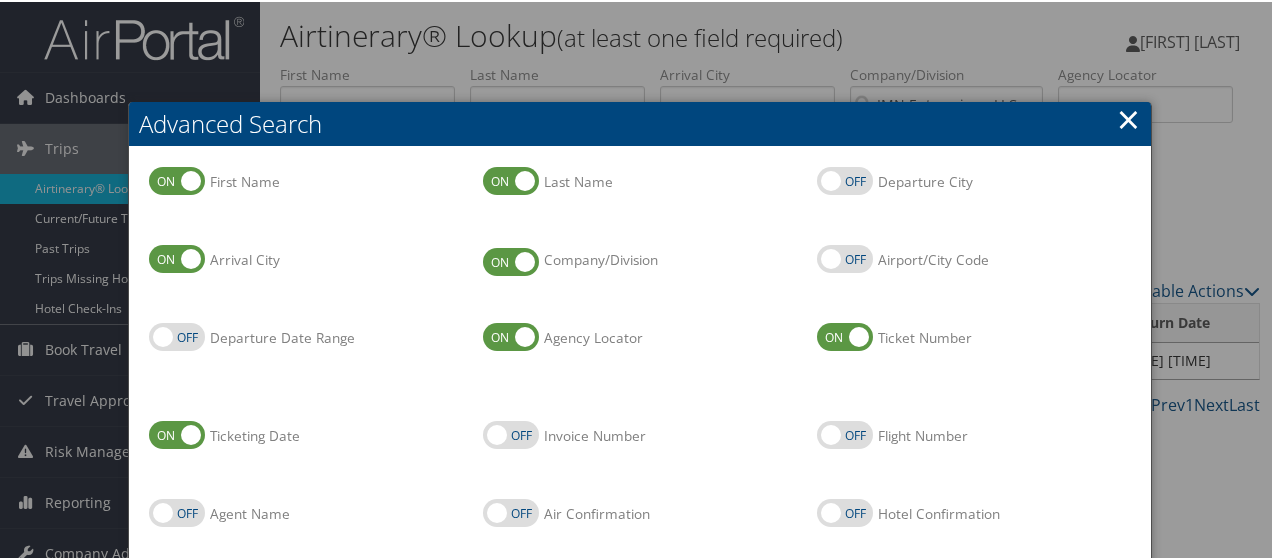 click on "×" at bounding box center [1128, 117] 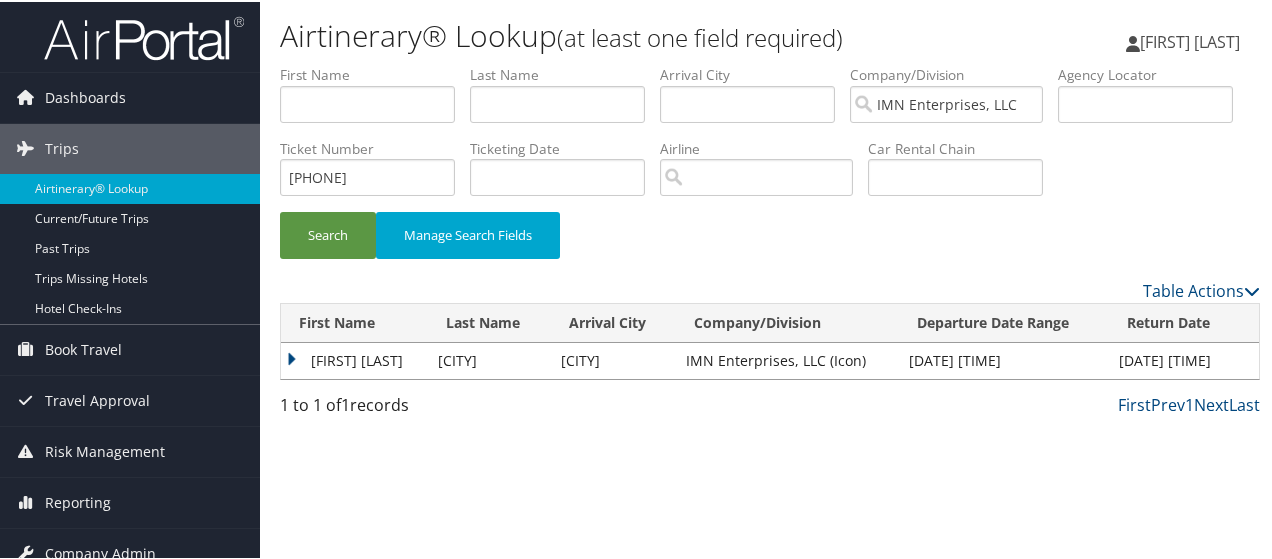 click on "Search Manage Search Fields" at bounding box center [770, 170] 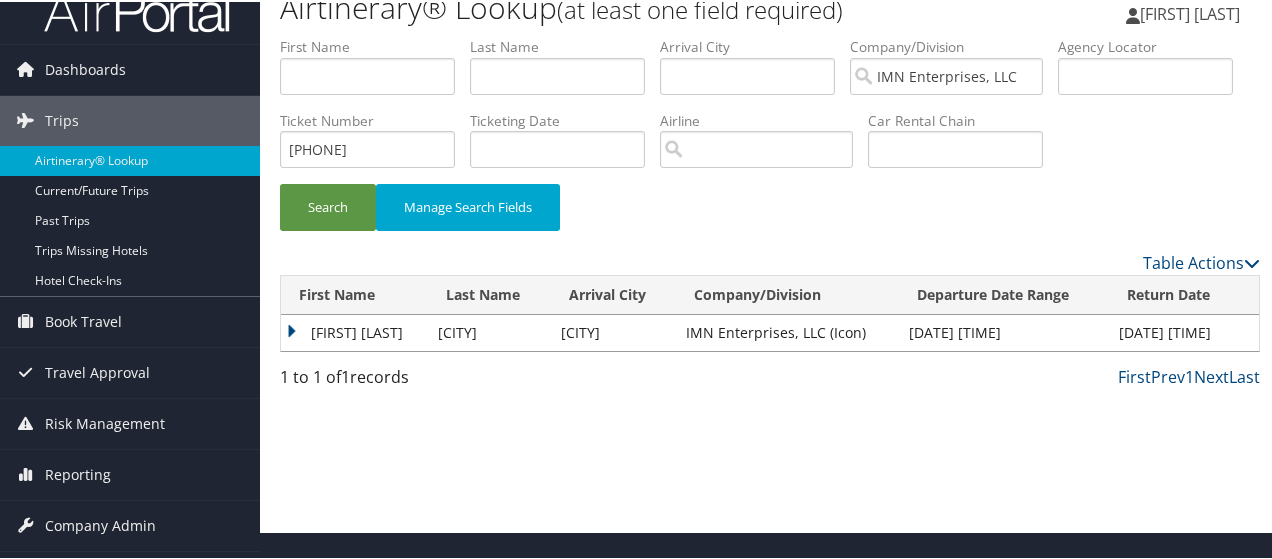 scroll, scrollTop: 0, scrollLeft: 0, axis: both 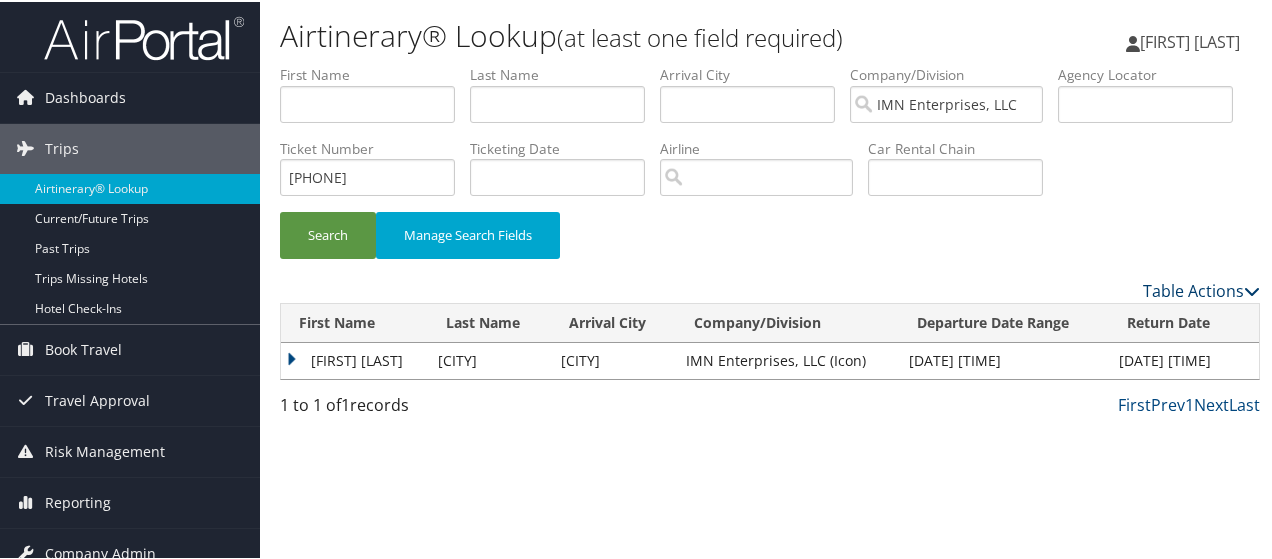 click on "Table Actions" at bounding box center (1201, 289) 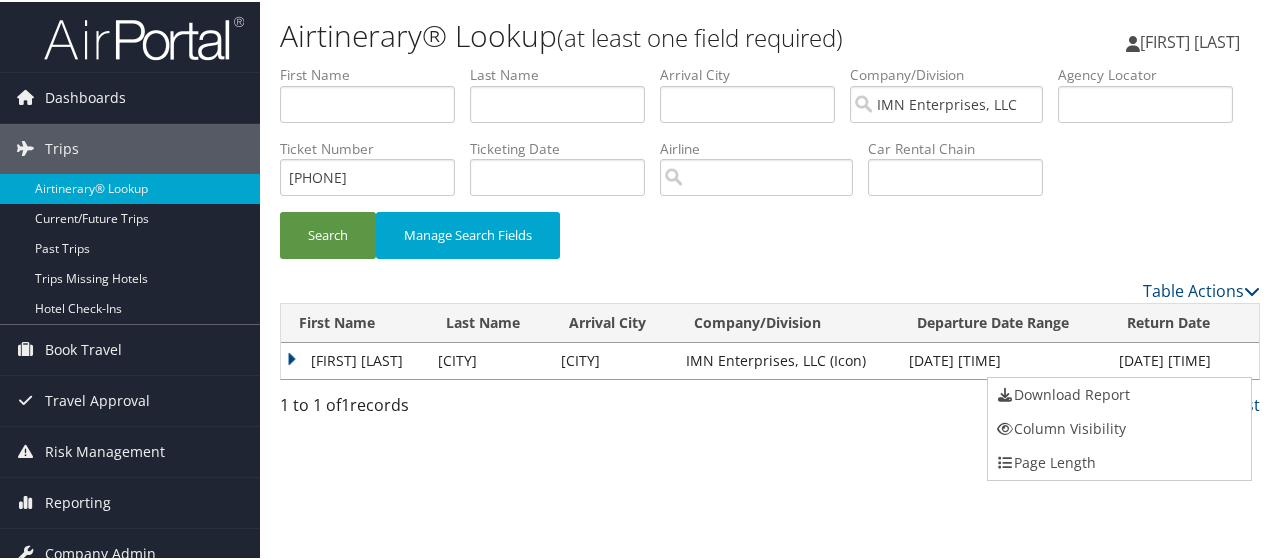 click at bounding box center (640, 279) 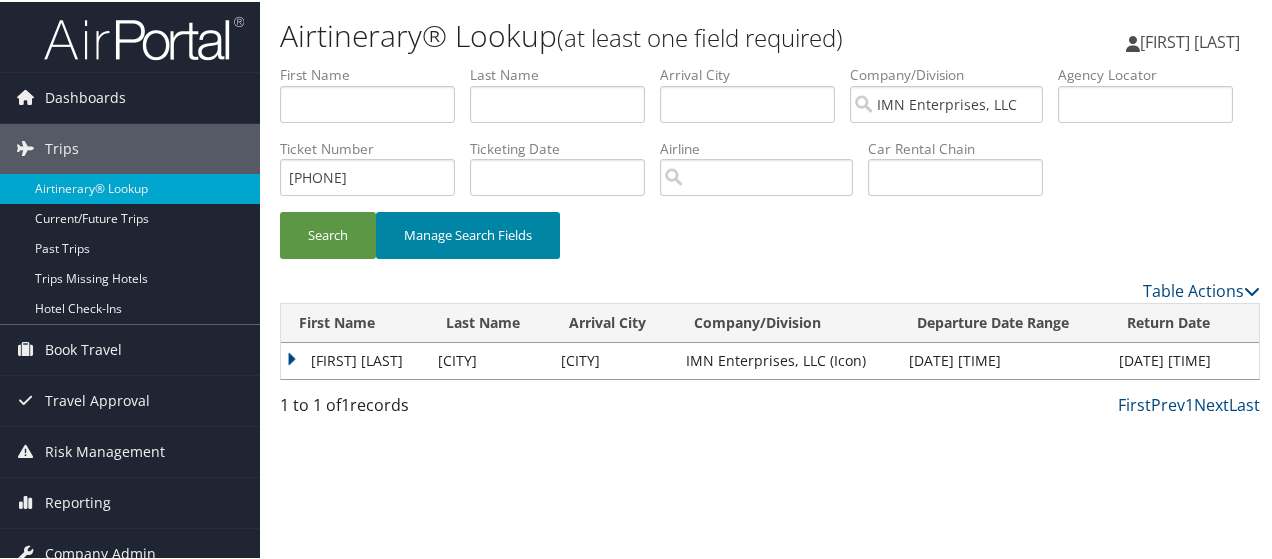 click on "Manage Search Fields" at bounding box center (468, 233) 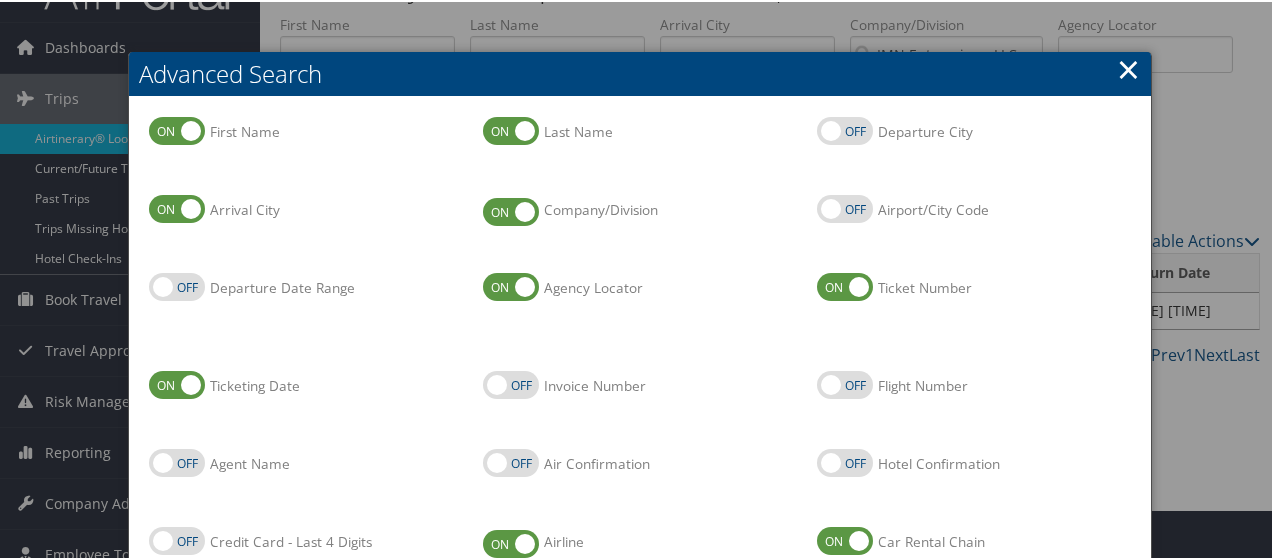 scroll, scrollTop: 0, scrollLeft: 0, axis: both 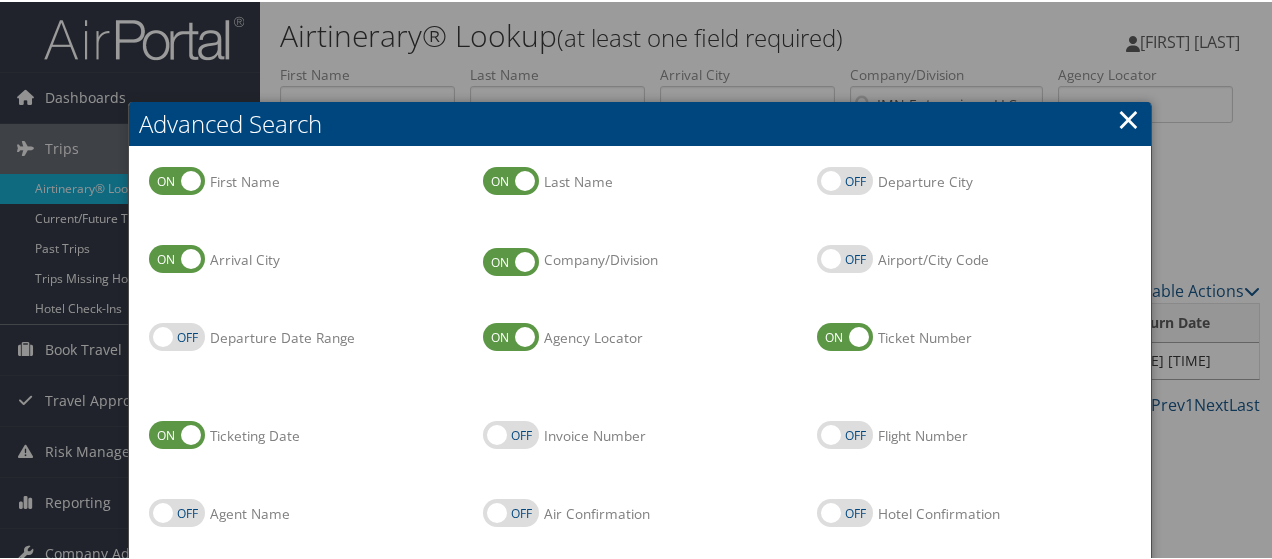 click at bounding box center [640, 279] 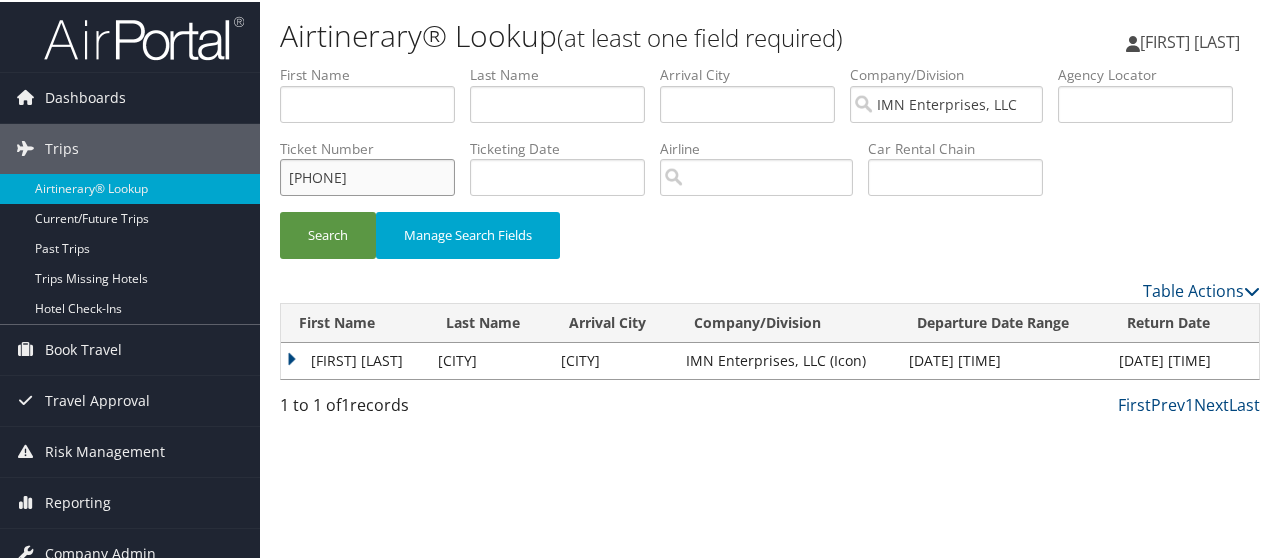click on "[PHONE]" at bounding box center (367, 175) 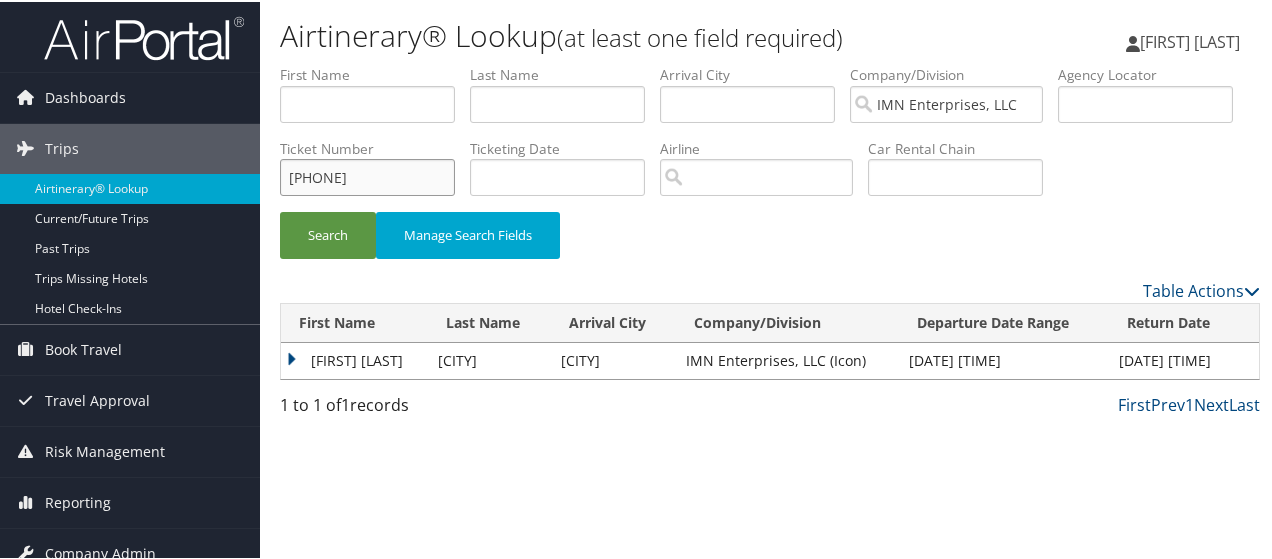 type on "[PHONE]" 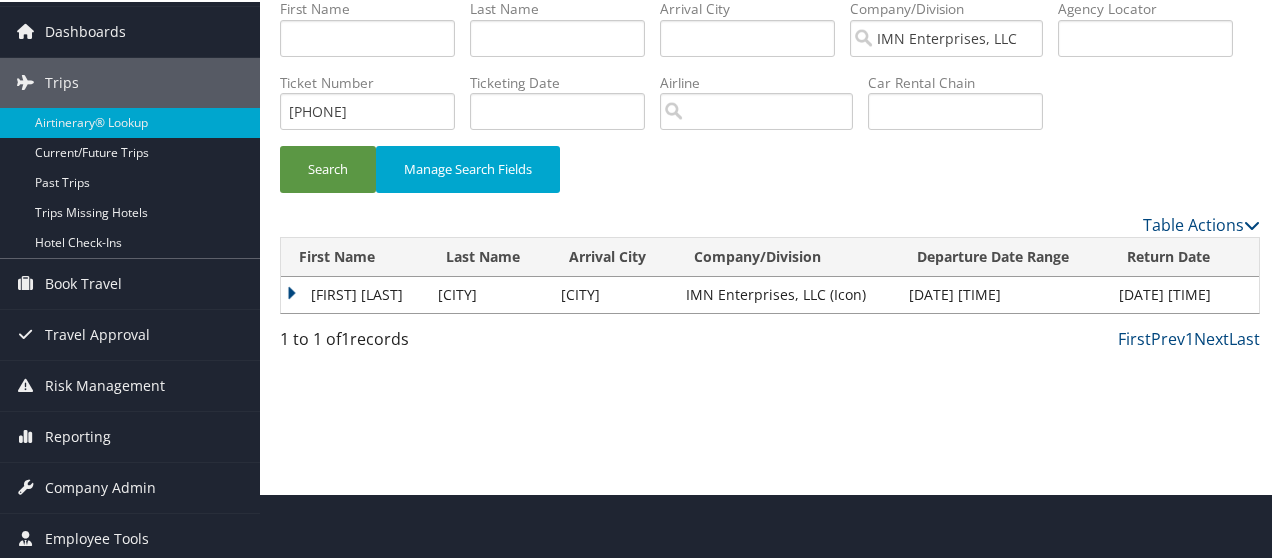 click on "[FIRST] [LAST]" at bounding box center (354, 293) 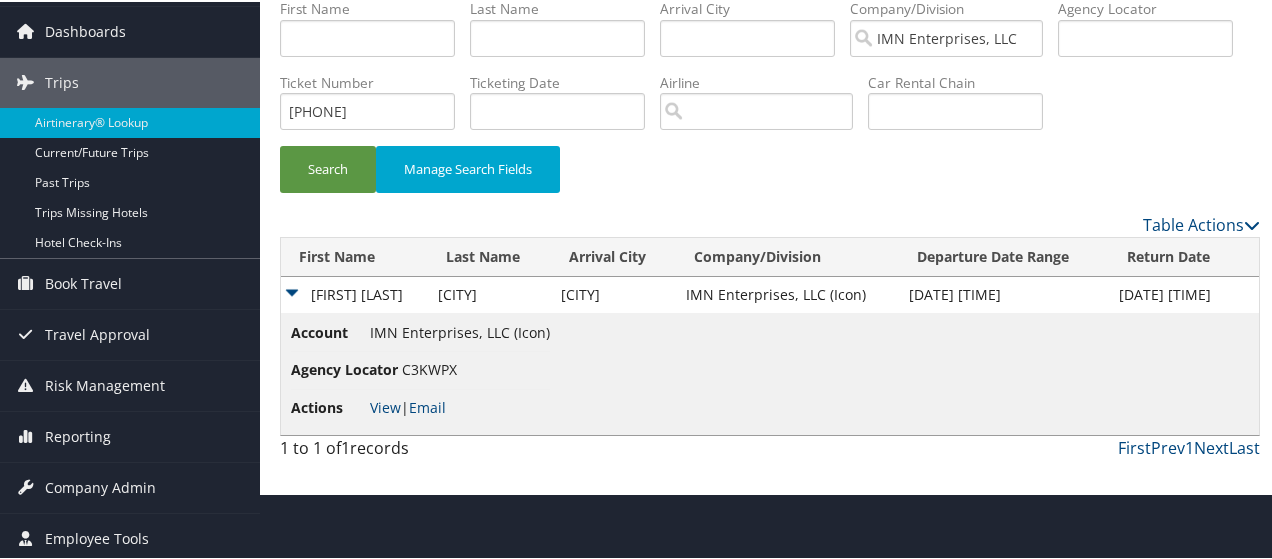 scroll, scrollTop: 66, scrollLeft: 0, axis: vertical 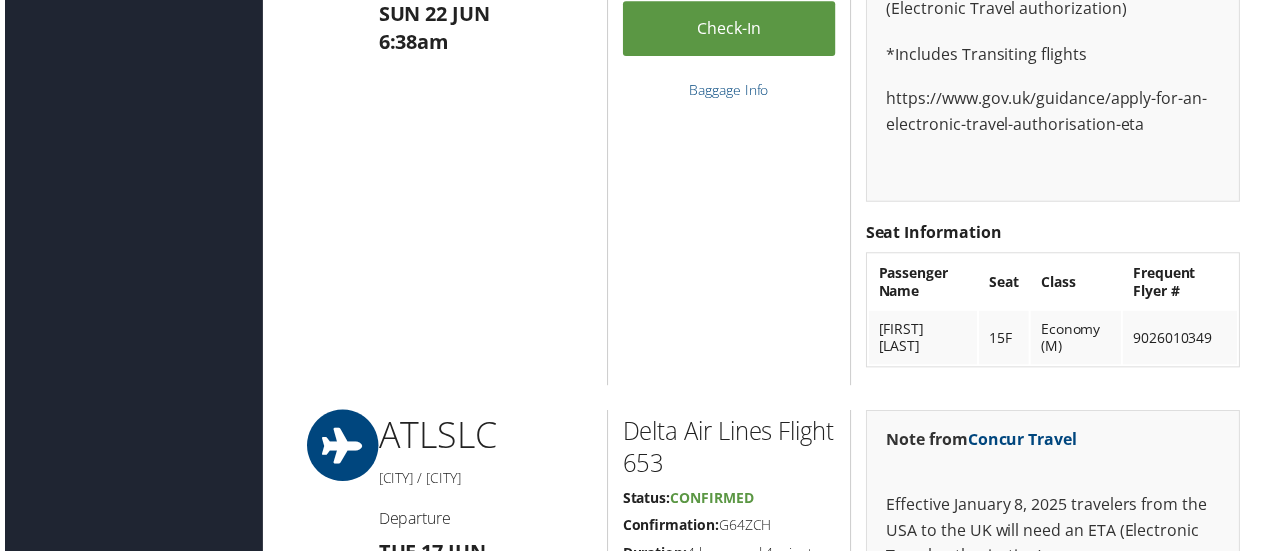 click on "Delta Air Lines Flight 972
Status:  Confirmed          Confirmation:  G64ZCH          Duration:  4 hours and 38 minutes          Aircraft:  Boeing 737-900          Booked:  Confirmed                                                          Check-in              Baggage Info" at bounding box center (729, 76) 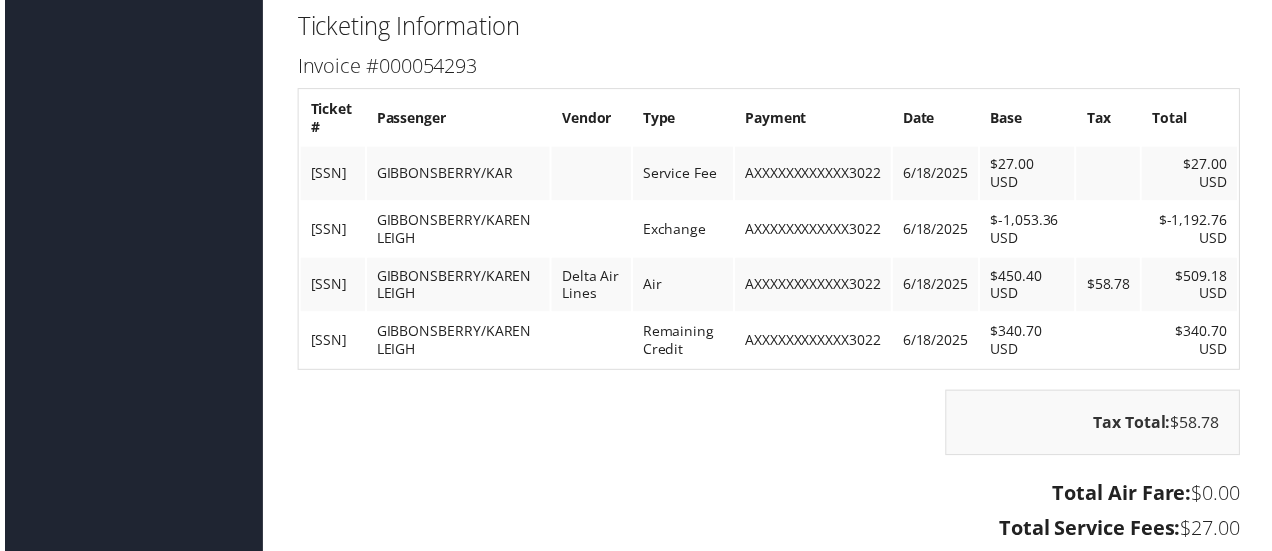scroll, scrollTop: 4700, scrollLeft: 0, axis: vertical 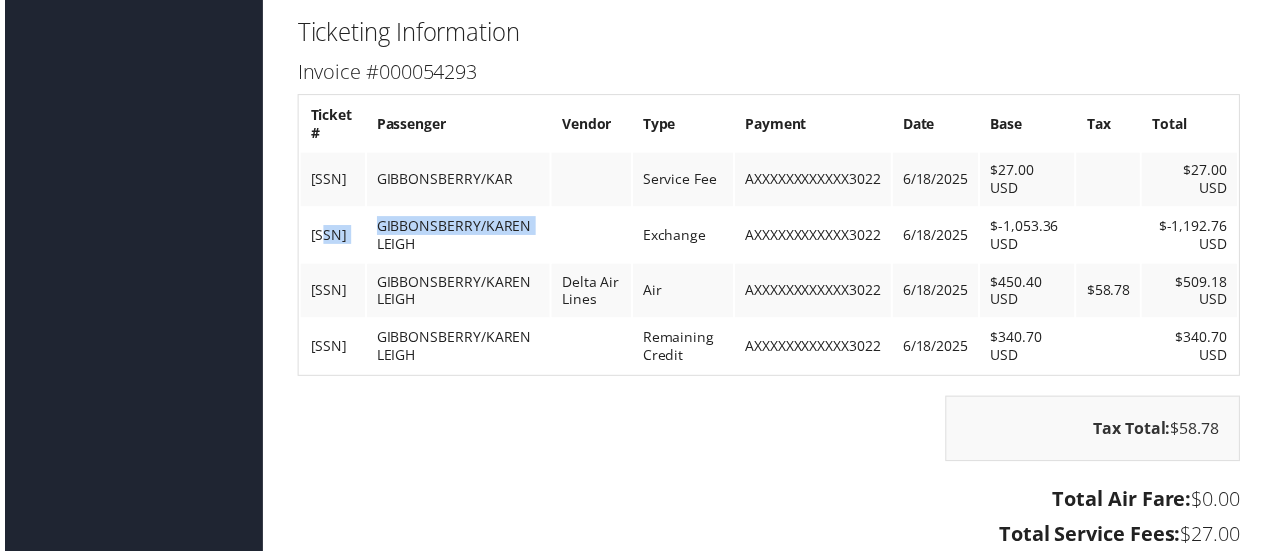 drag, startPoint x: 420, startPoint y: 253, endPoint x: 311, endPoint y: 251, distance: 109.01835 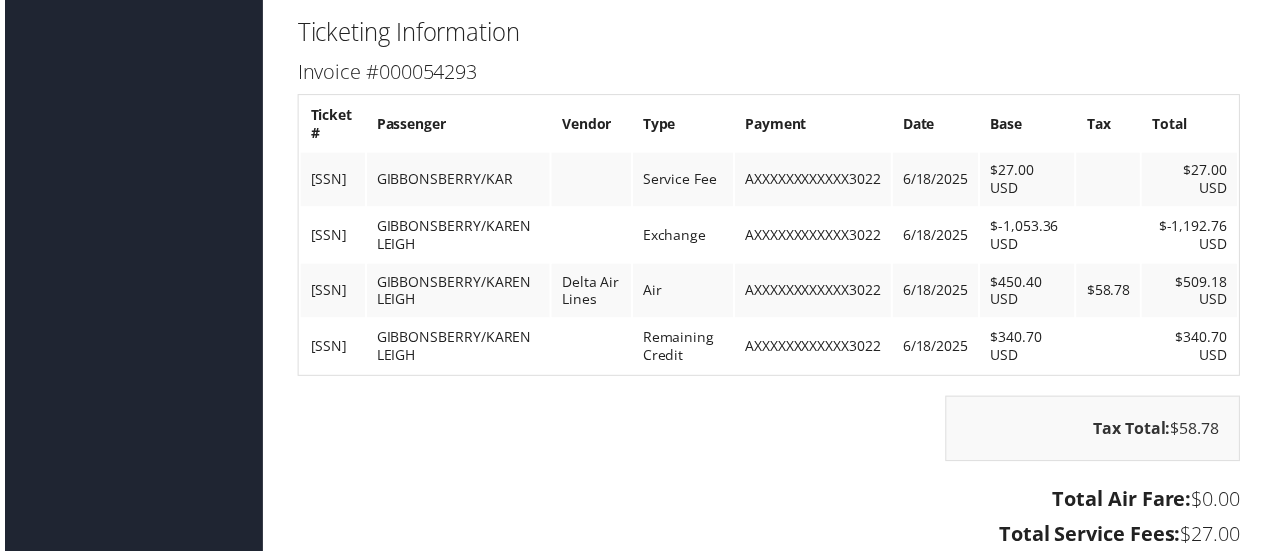click on "[PHONE]" at bounding box center [330, 237] 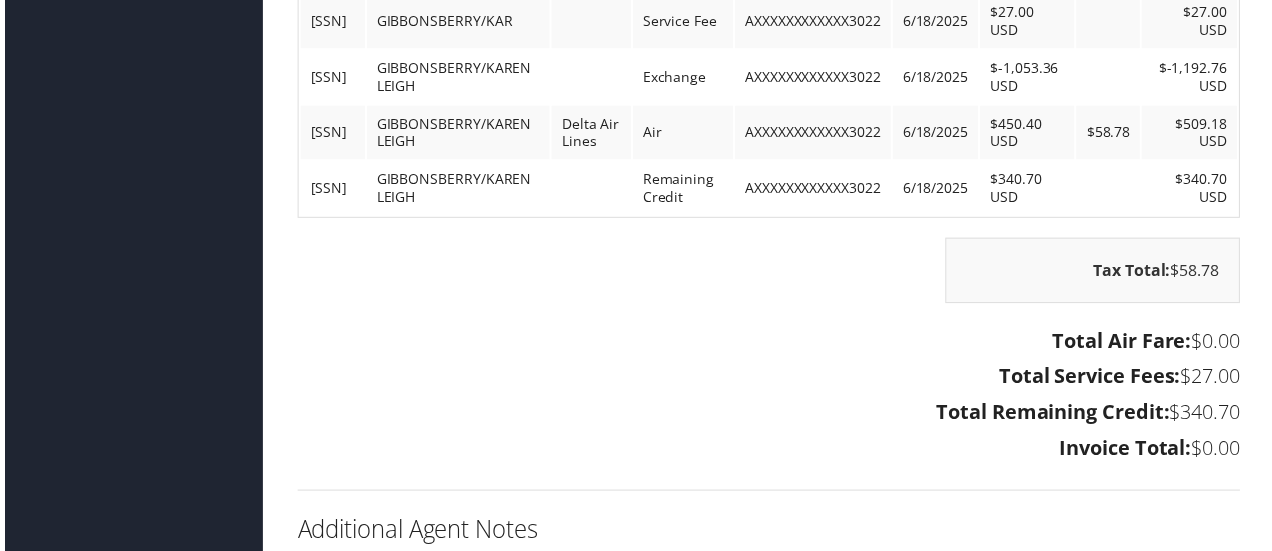 scroll, scrollTop: 5000, scrollLeft: 0, axis: vertical 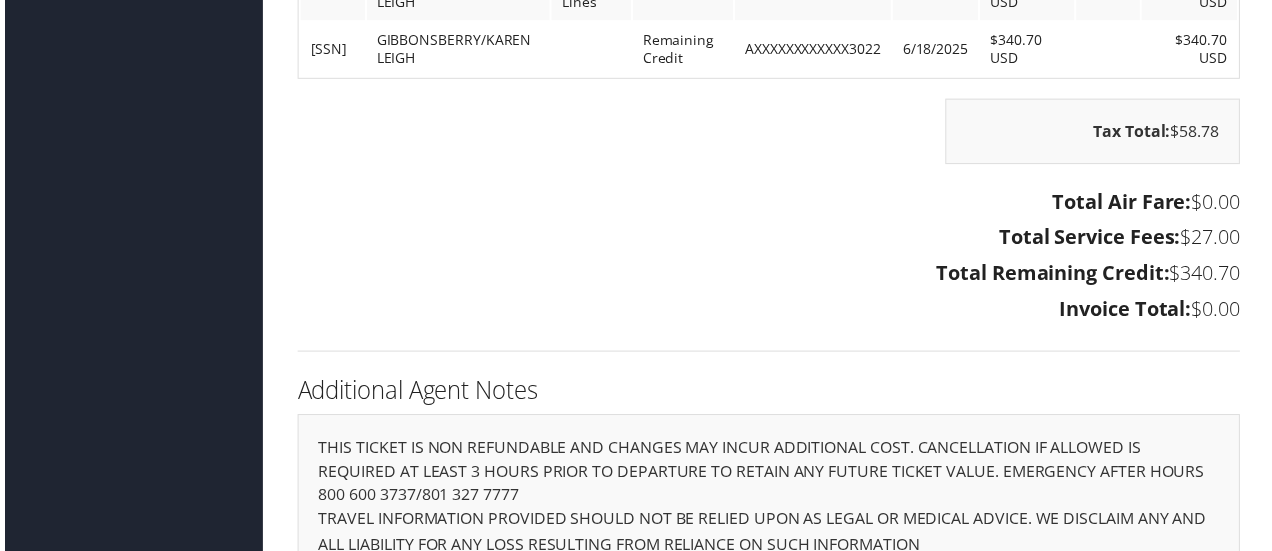 drag, startPoint x: 413, startPoint y: 82, endPoint x: 307, endPoint y: 73, distance: 106.381386 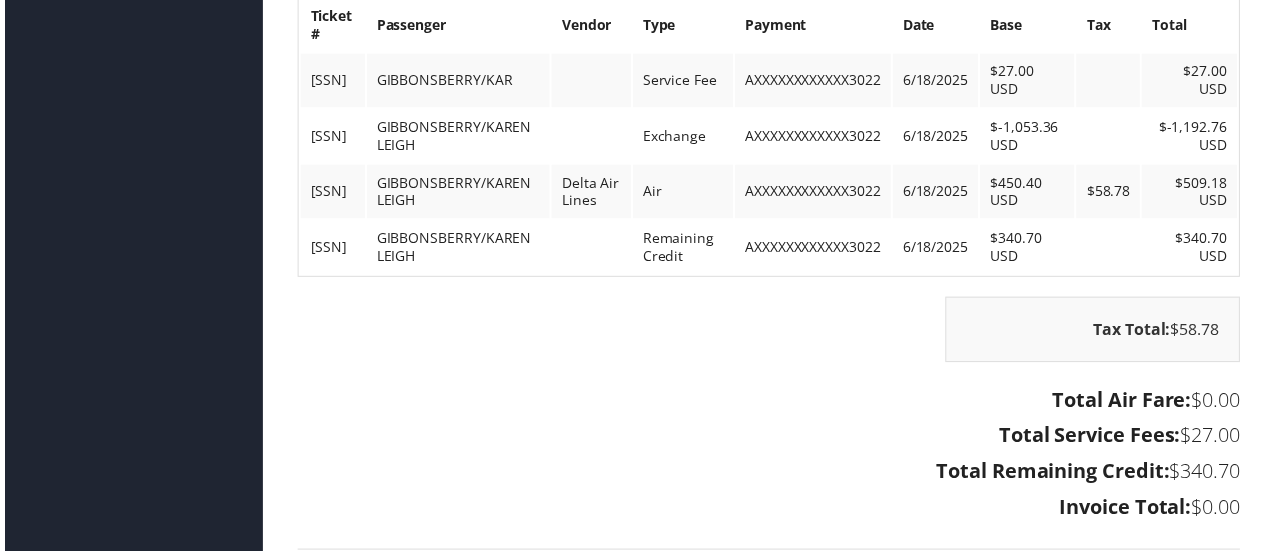 scroll, scrollTop: 4700, scrollLeft: 0, axis: vertical 